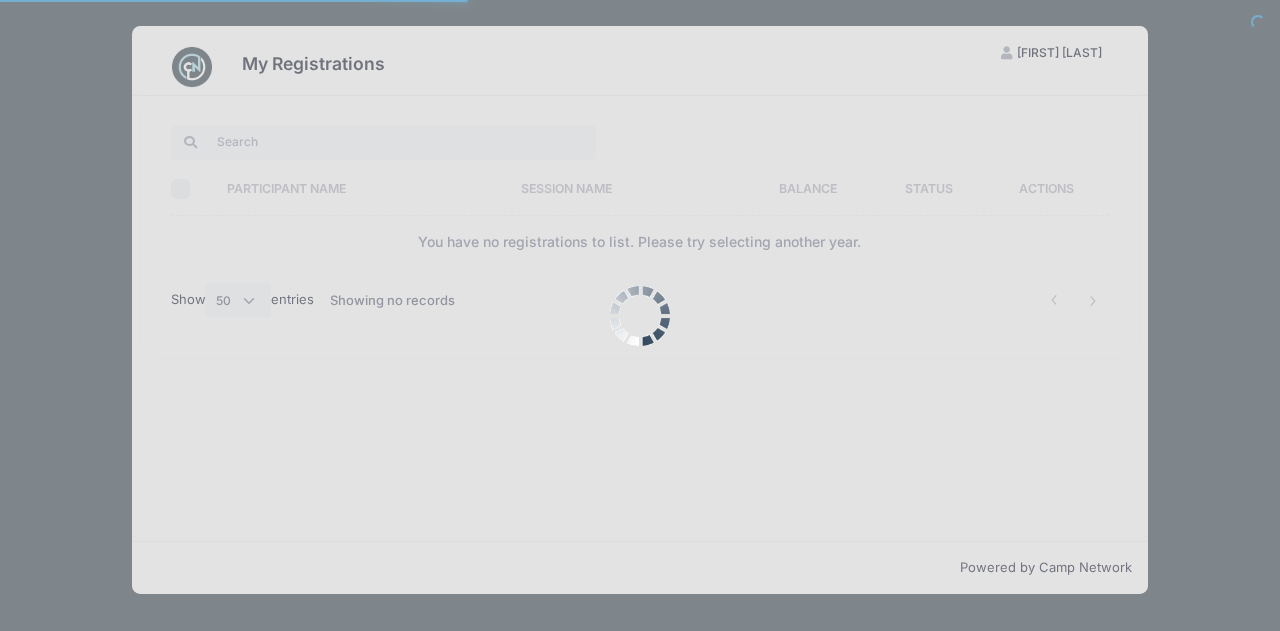 select on "50" 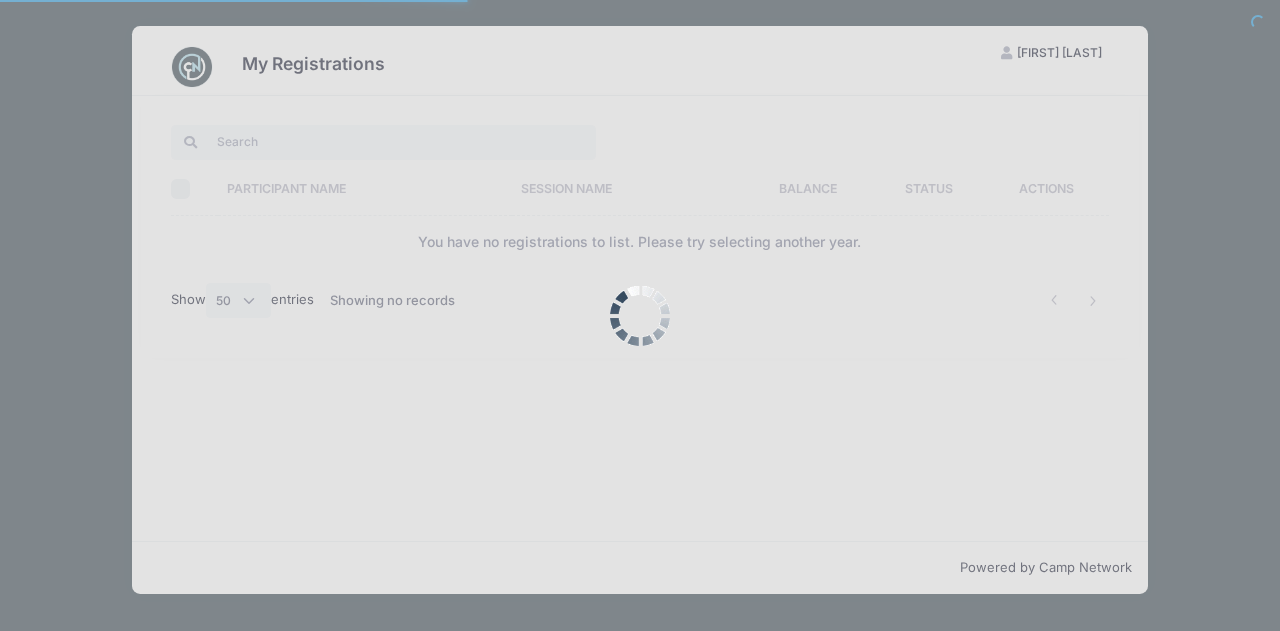 scroll, scrollTop: 0, scrollLeft: 0, axis: both 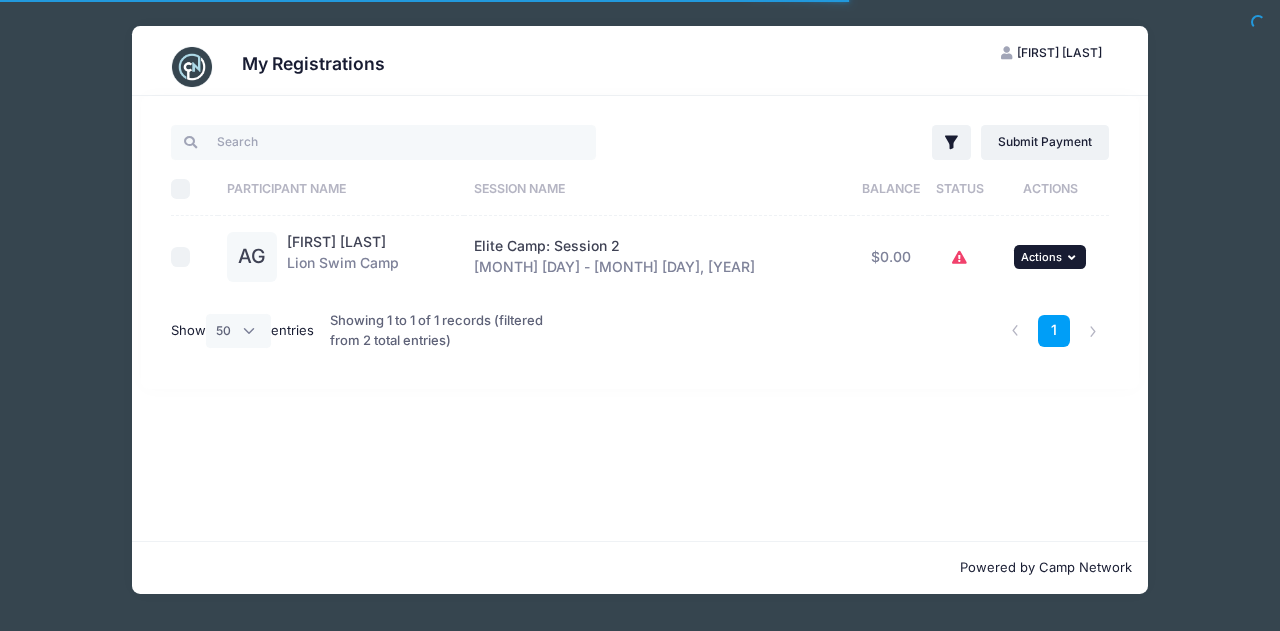 click on "... Actions" at bounding box center [1050, 257] 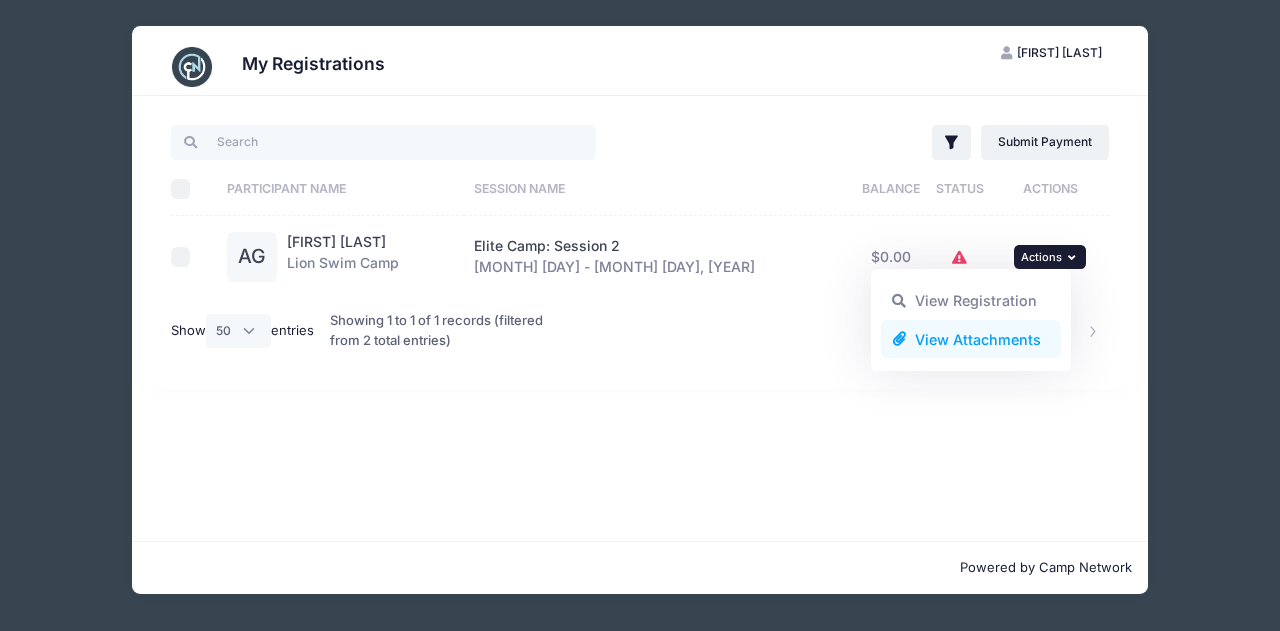 click on "View Attachments" at bounding box center (971, 339) 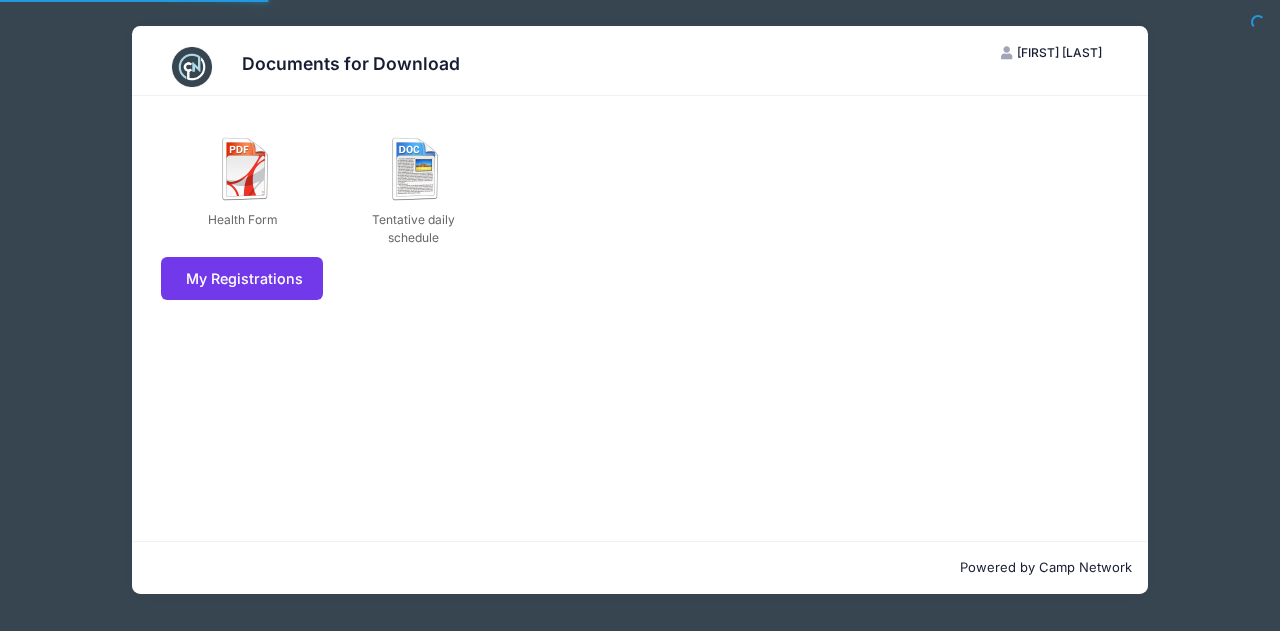 scroll, scrollTop: 0, scrollLeft: 0, axis: both 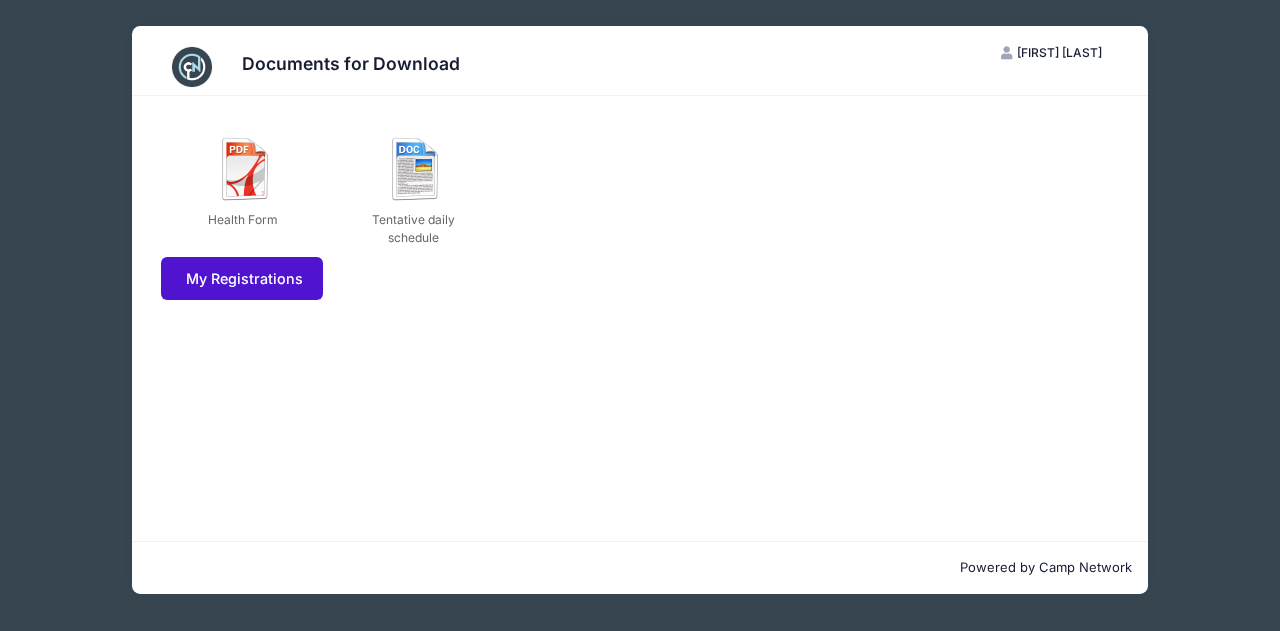 click on "My Registrations" at bounding box center (242, 278) 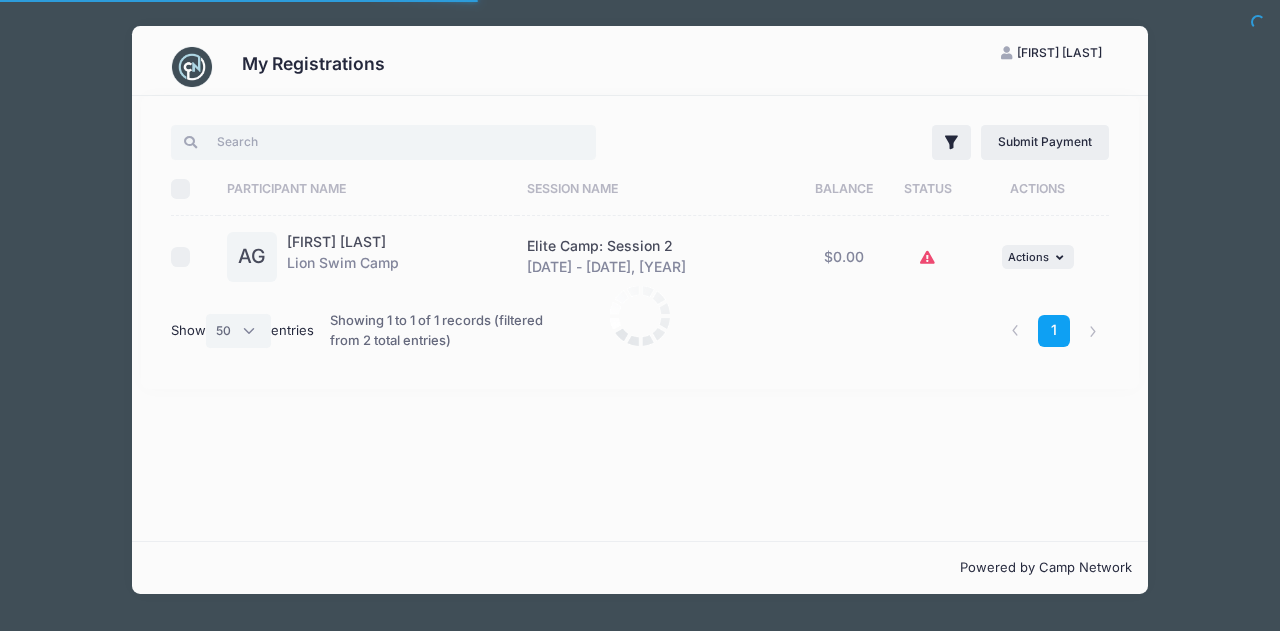 select on "50" 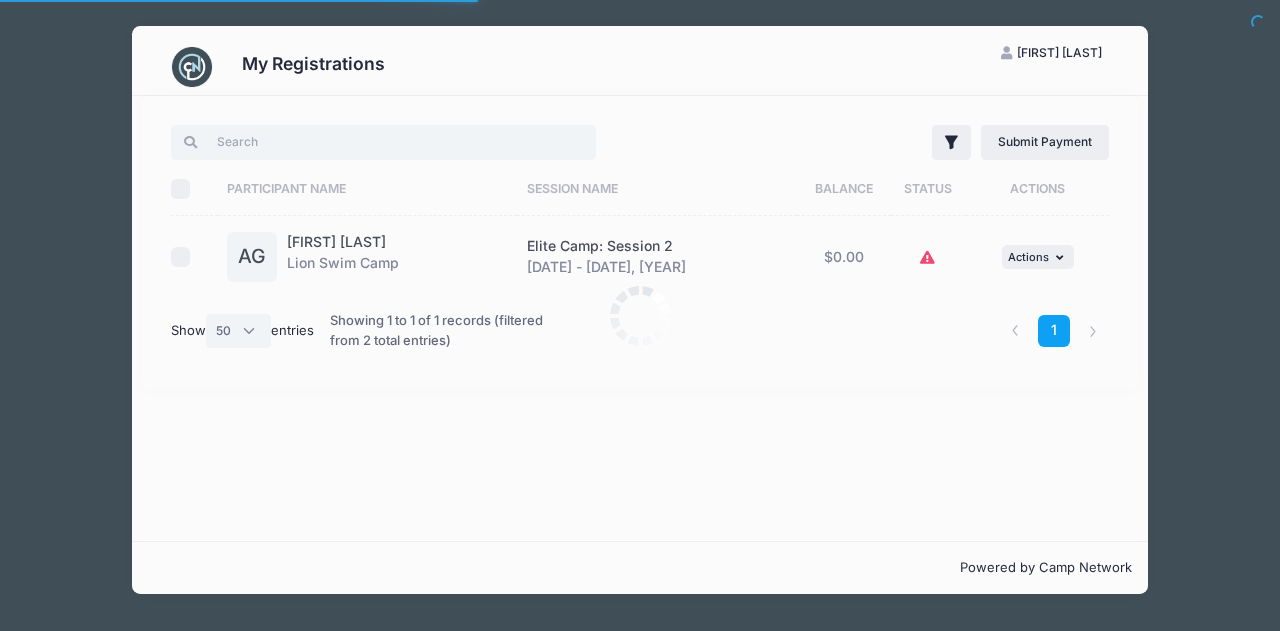 scroll, scrollTop: 0, scrollLeft: 0, axis: both 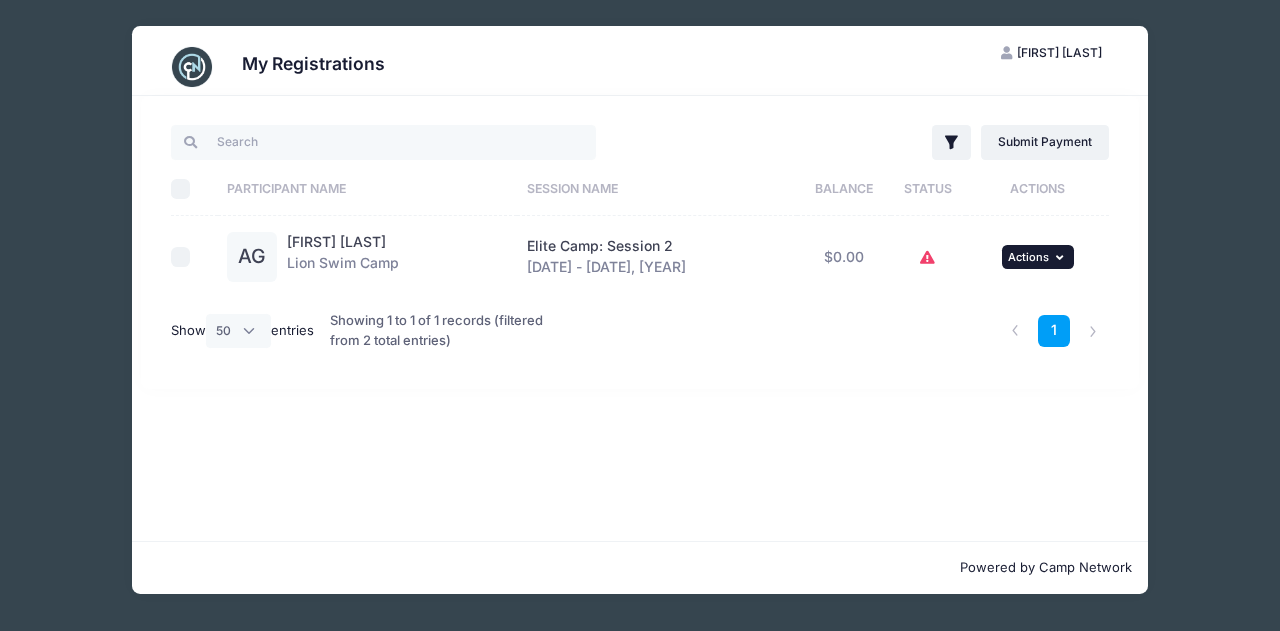 click on "Actions" at bounding box center [1028, 257] 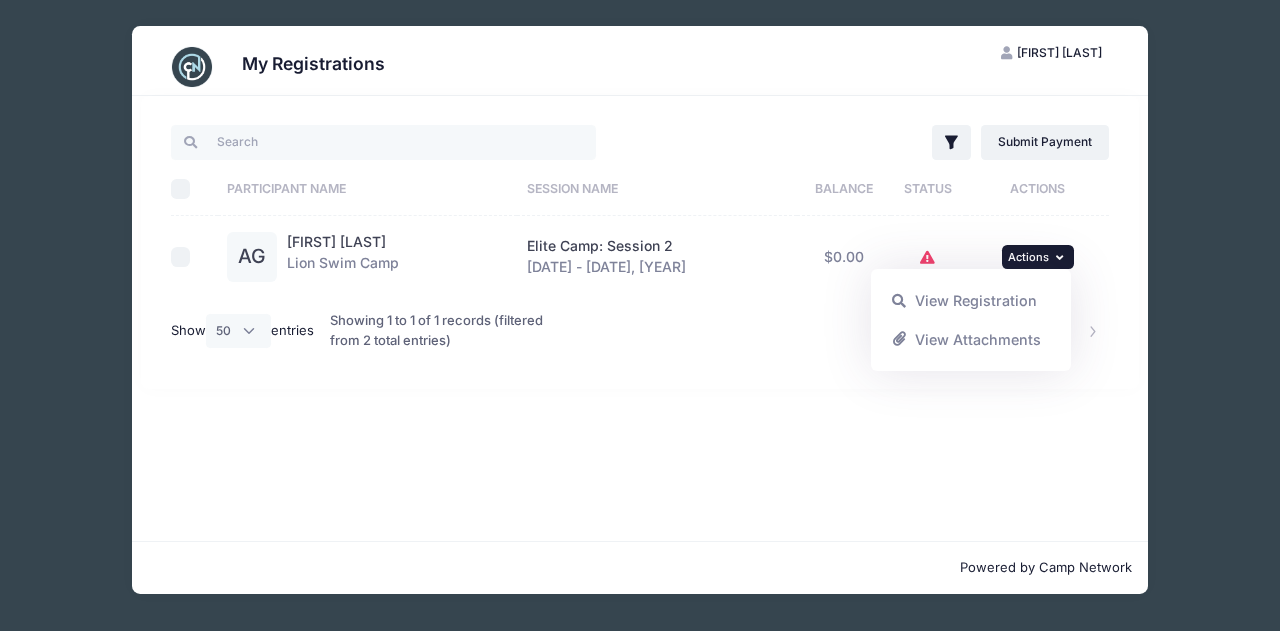 click on "... Actions      View Registration
View Attachments" at bounding box center (1038, 257) 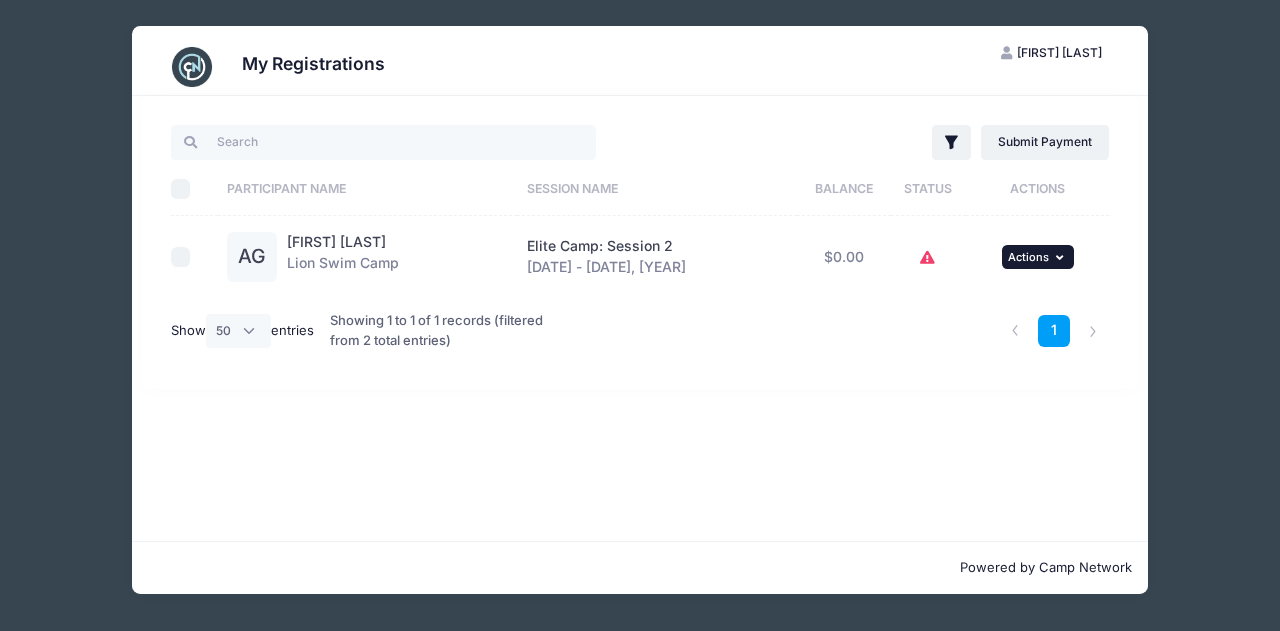 click on "... Actions" at bounding box center [1038, 257] 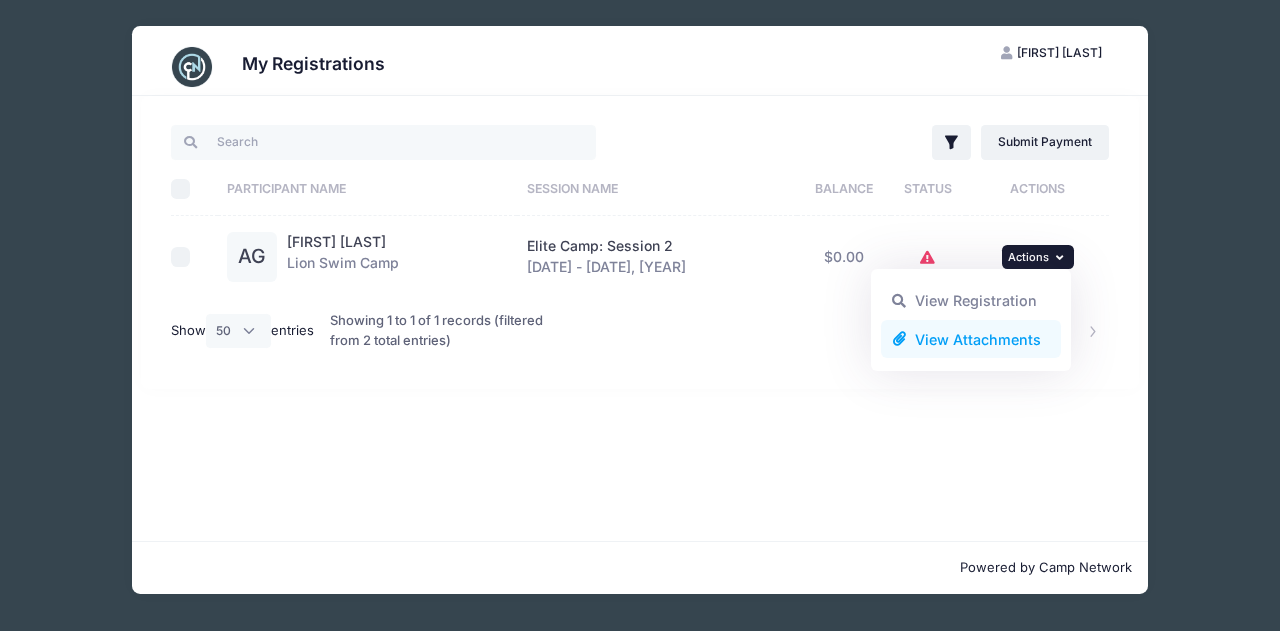 click on "View Attachments" at bounding box center [971, 339] 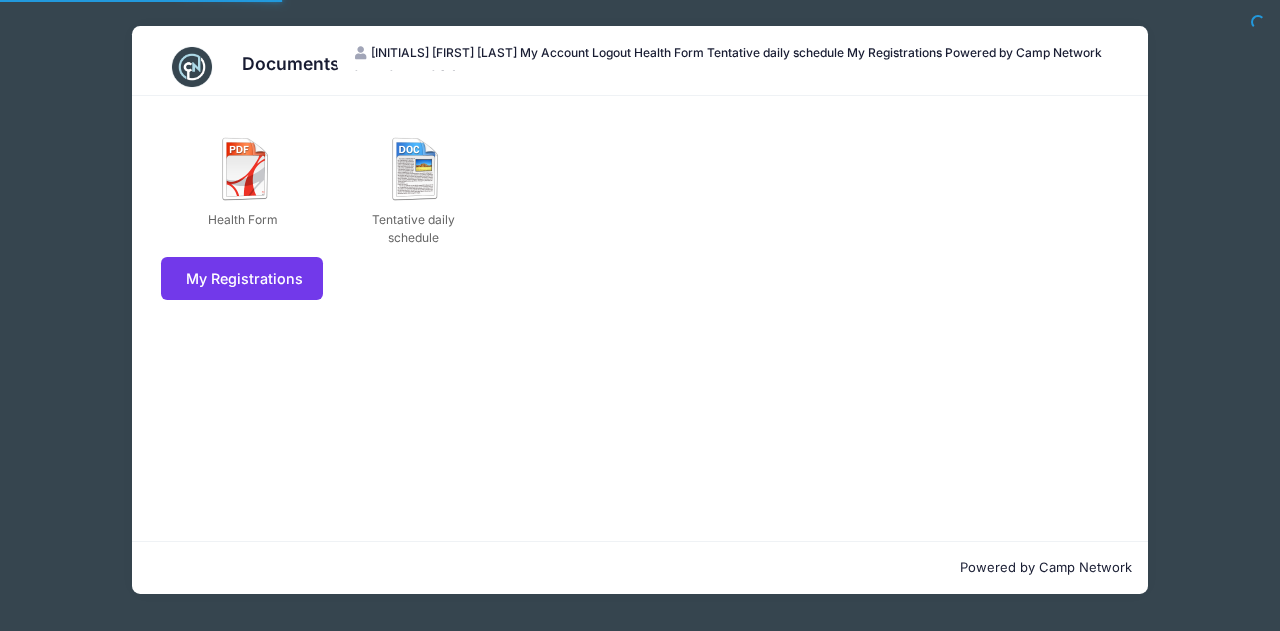 scroll, scrollTop: 0, scrollLeft: 0, axis: both 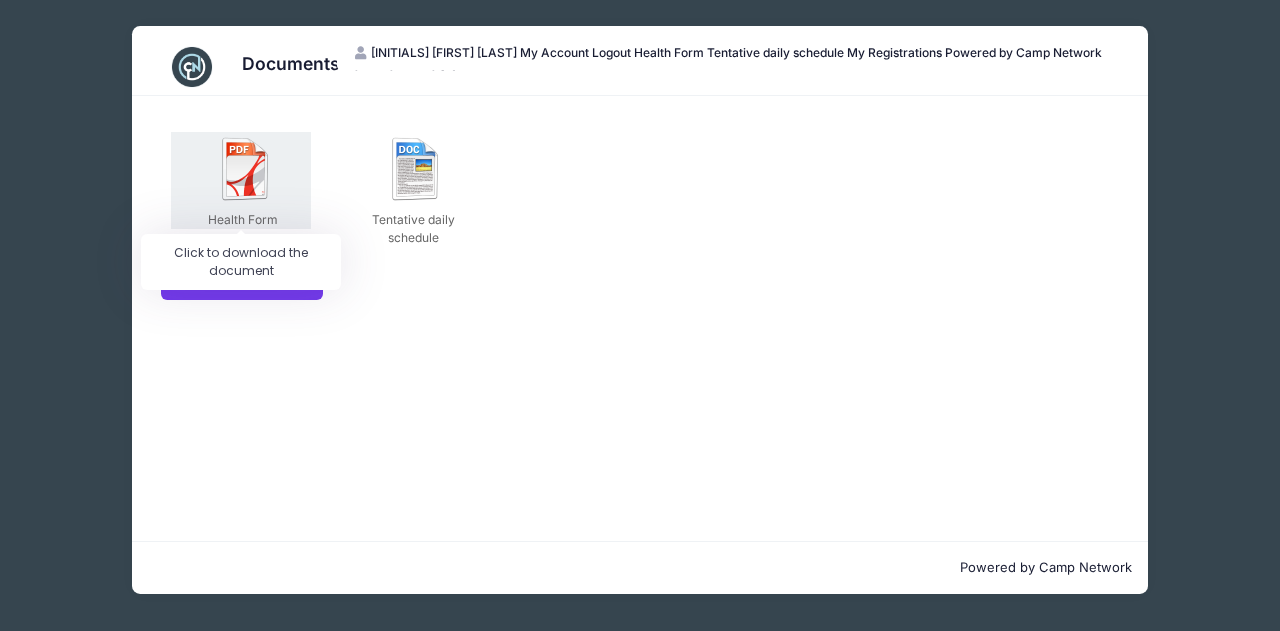 click at bounding box center (246, 169) 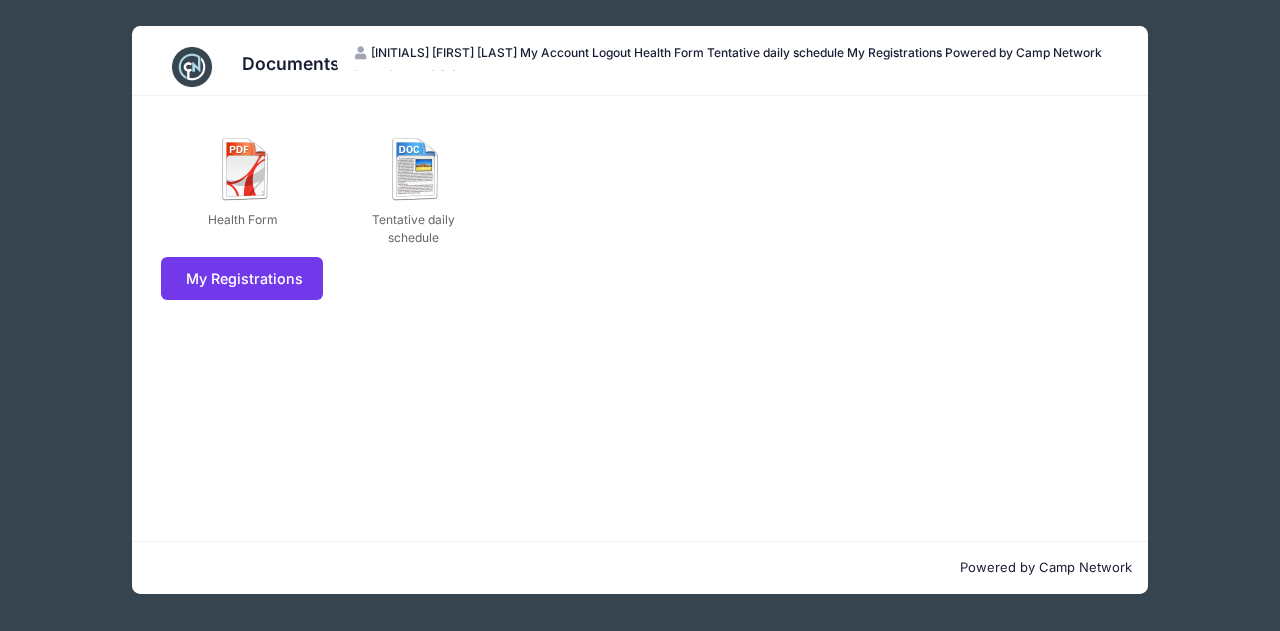 click on "Documents for Download
[INITIALS] [FIRST] [LAST]      My Account
Logout
Health Form
Tentative daily schedule
My Registrations
Powered by Camp Network" at bounding box center [640, 310] 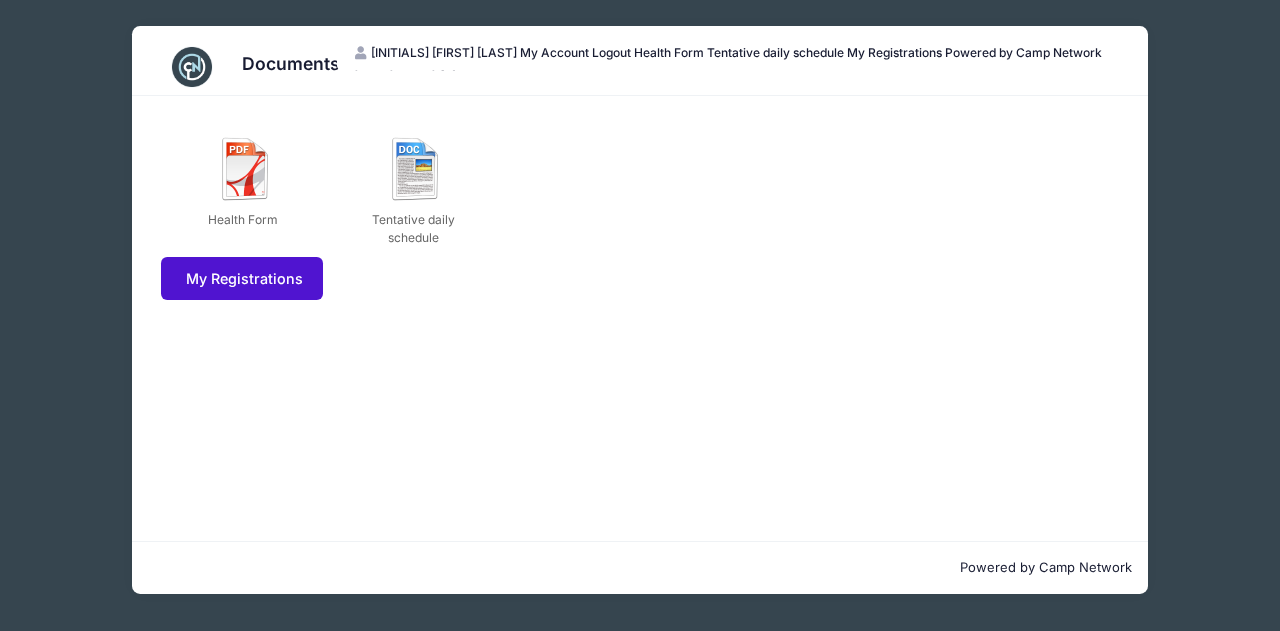 click on "My Registrations" at bounding box center [242, 278] 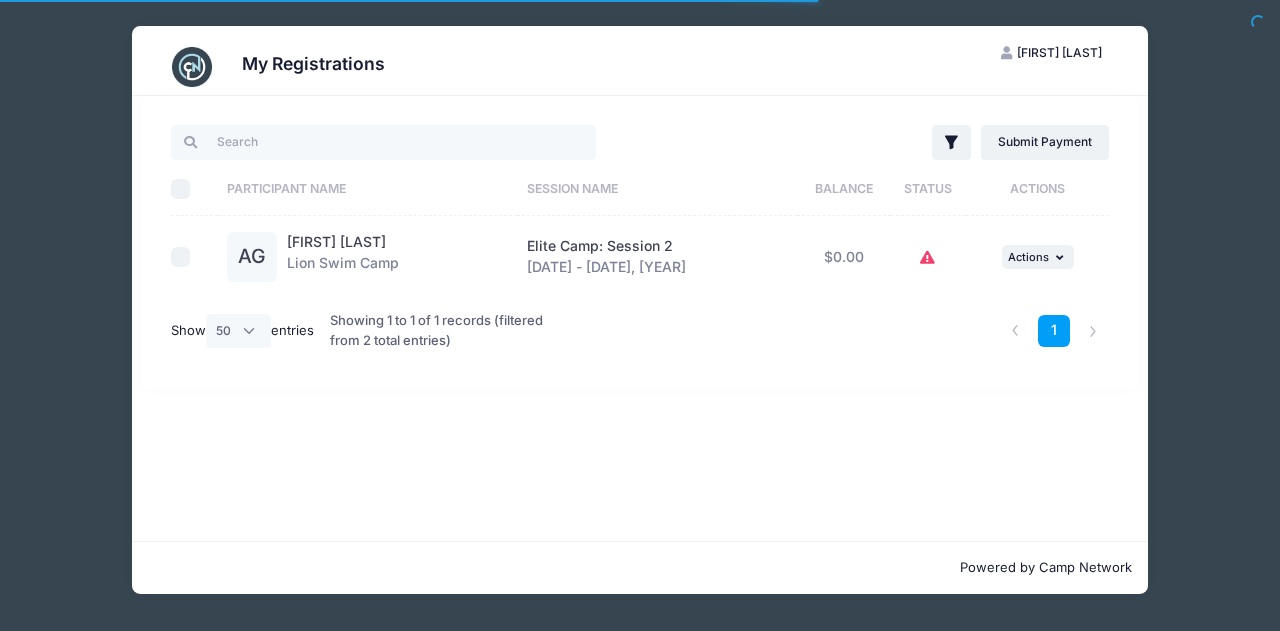 select on "50" 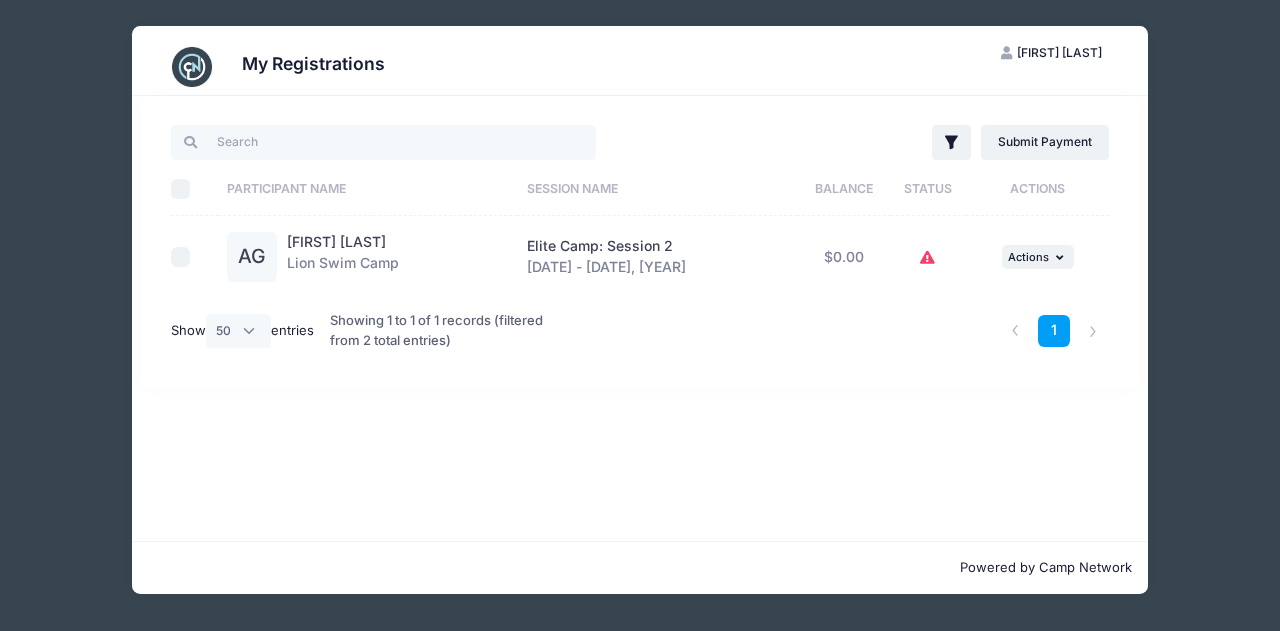 click 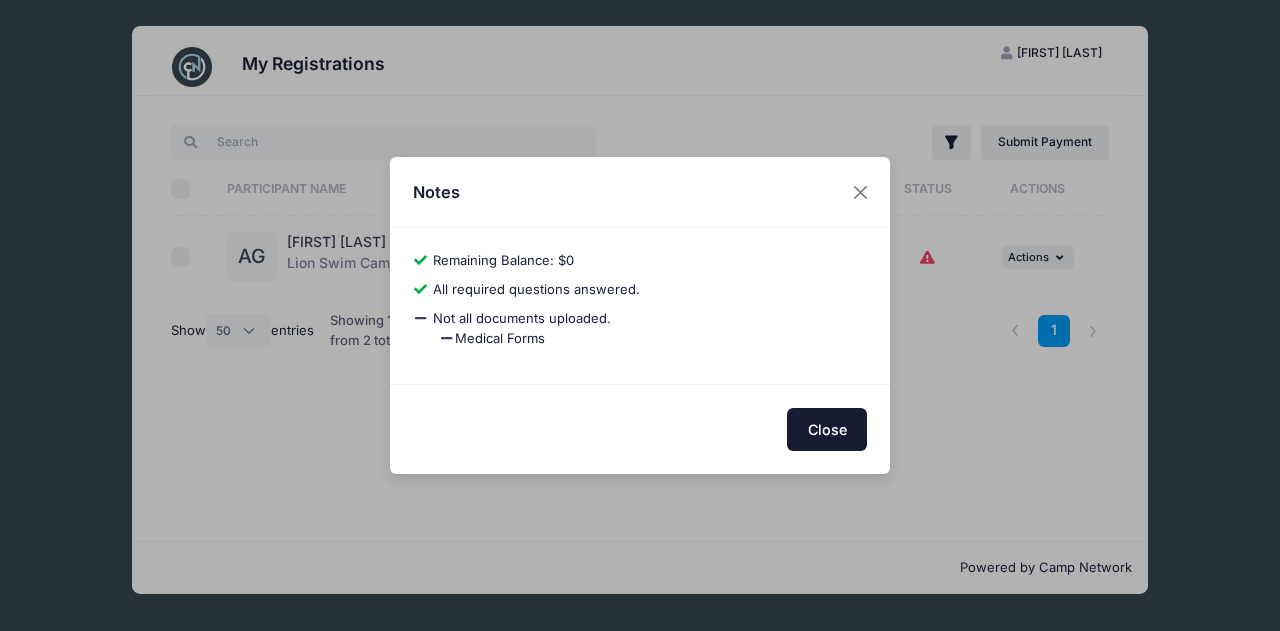 click on "Close" at bounding box center [827, 429] 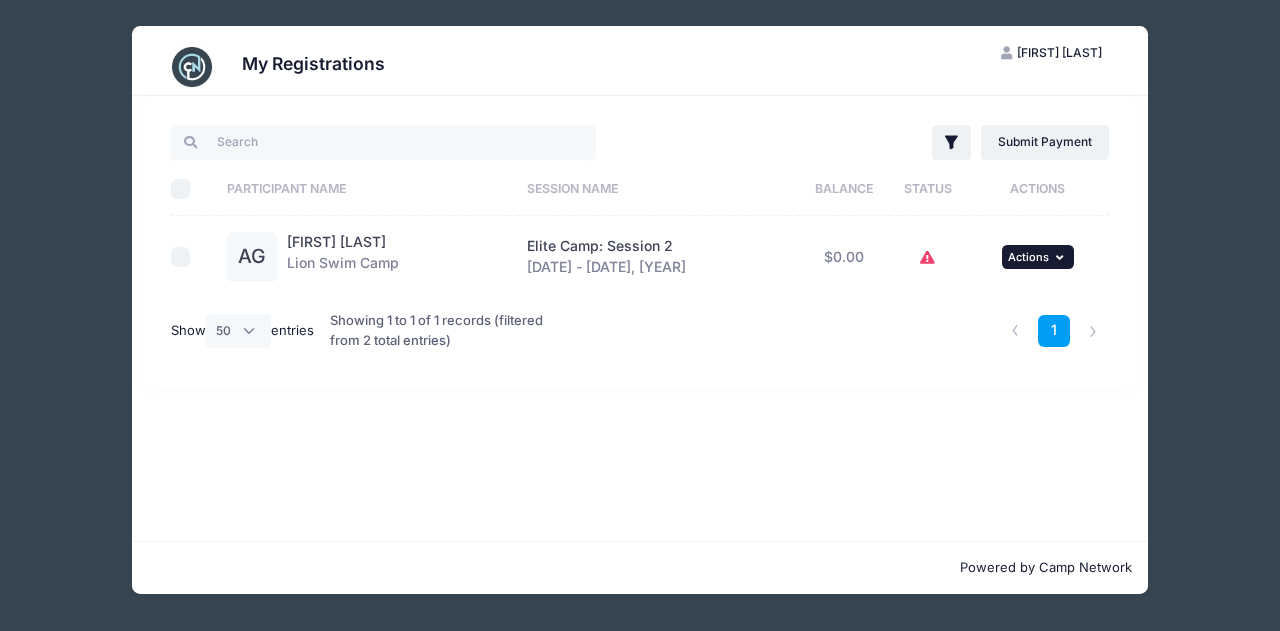 click on "... Actions" at bounding box center (1038, 257) 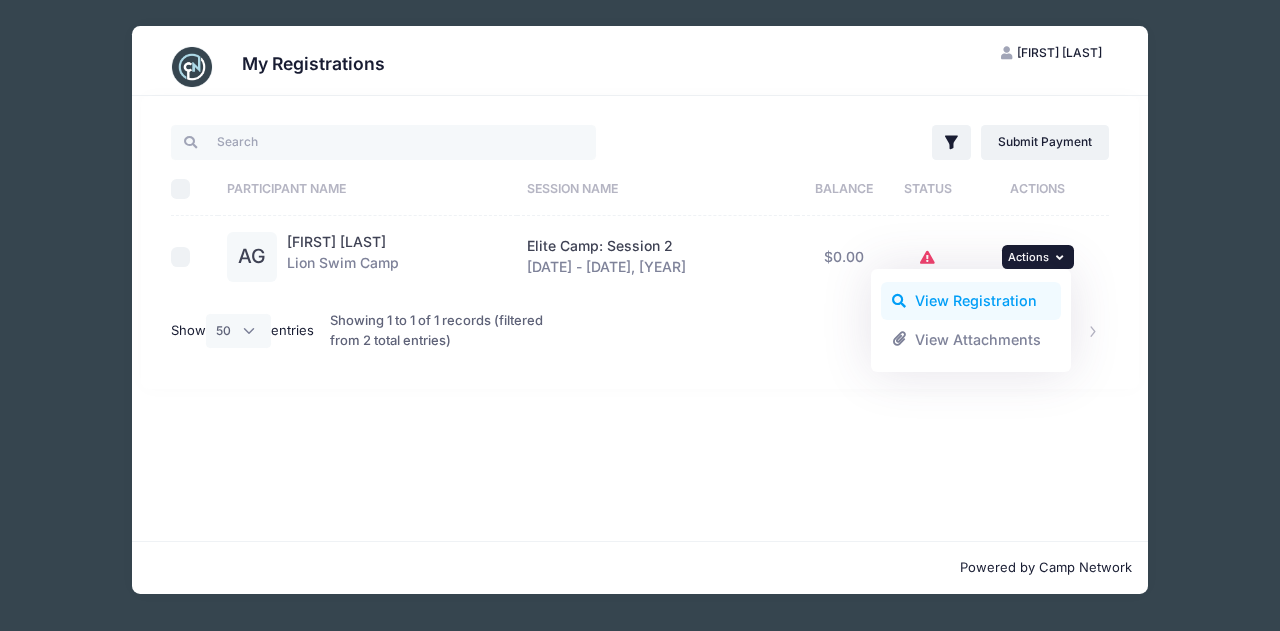 click on "View Registration" at bounding box center [971, 301] 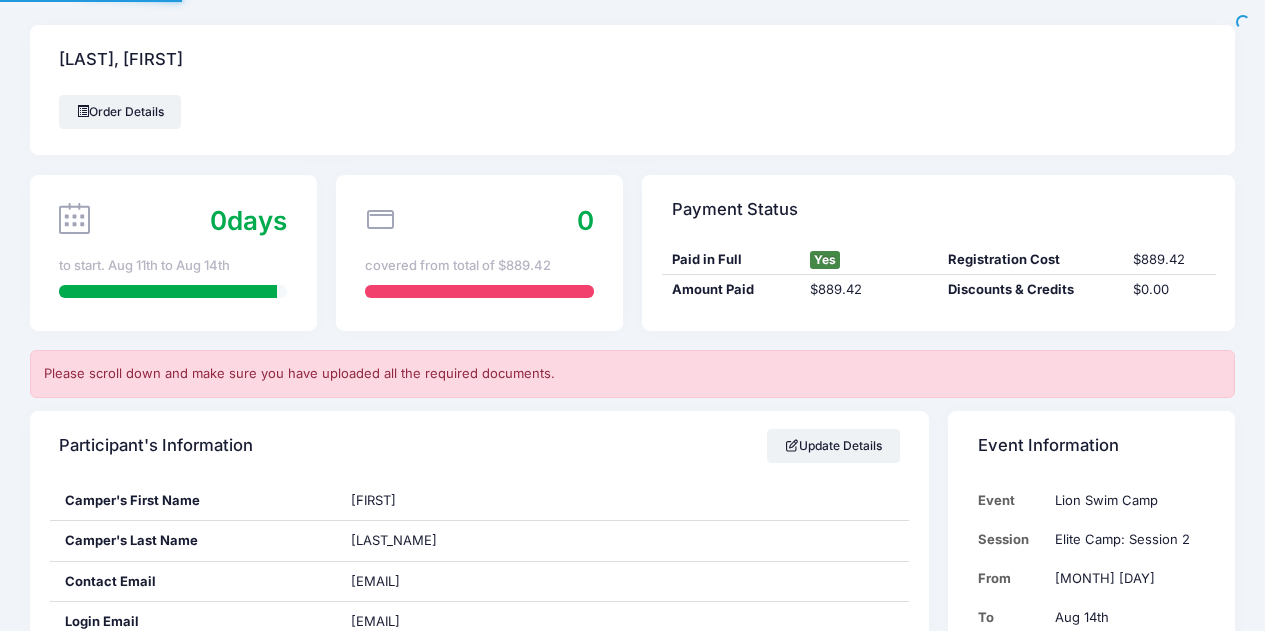scroll, scrollTop: 0, scrollLeft: 0, axis: both 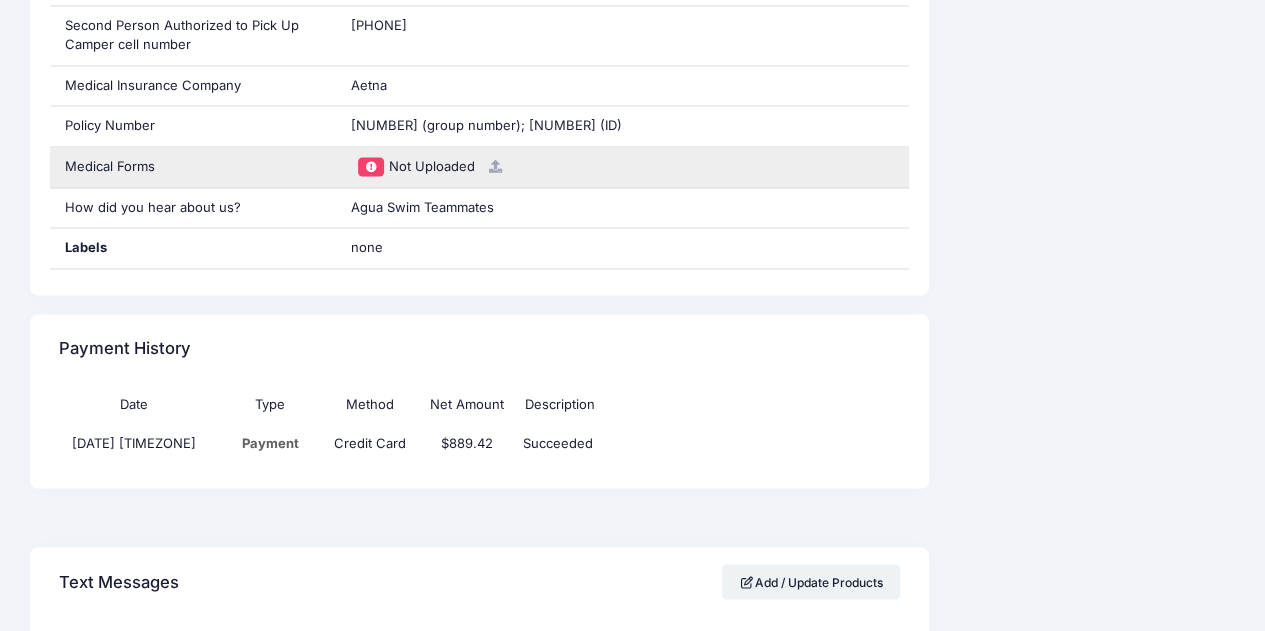 click at bounding box center (495, 166) 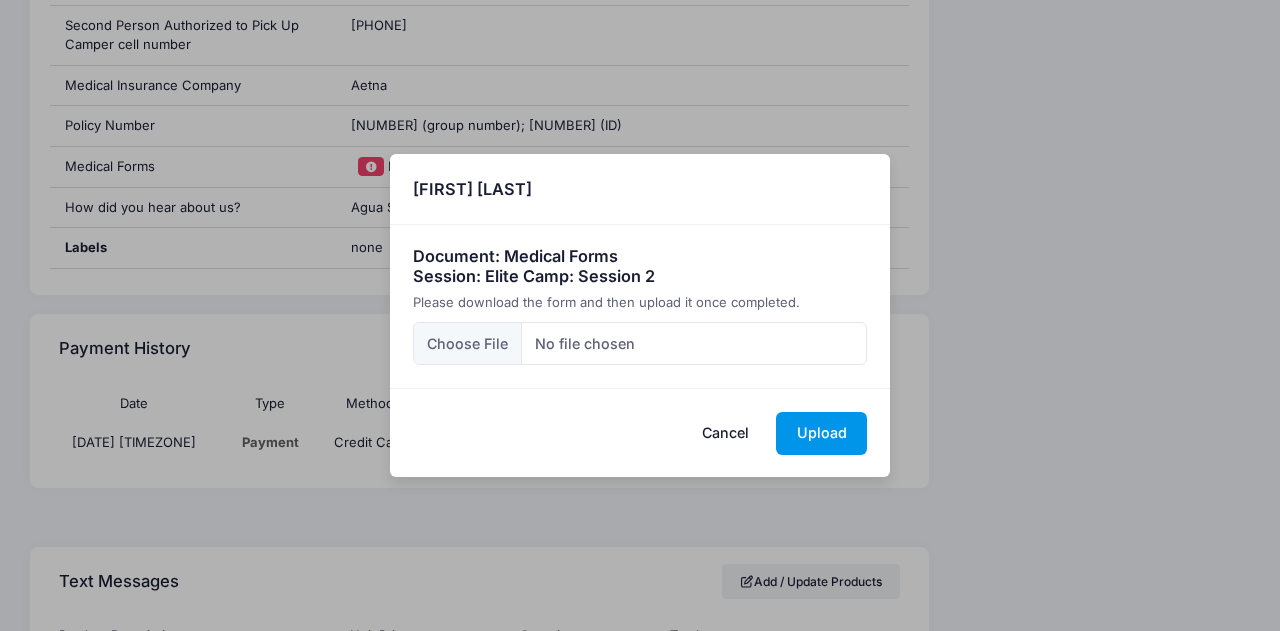 click on "Upload" at bounding box center (821, 433) 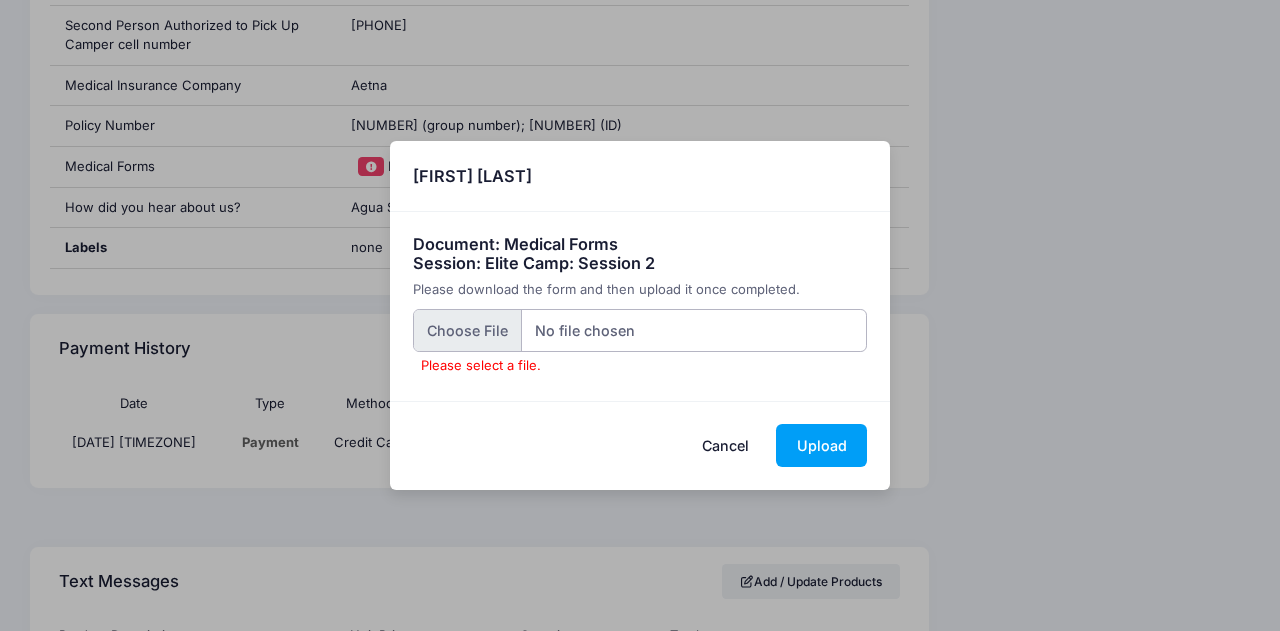 click on "Please select a file." at bounding box center (640, 330) 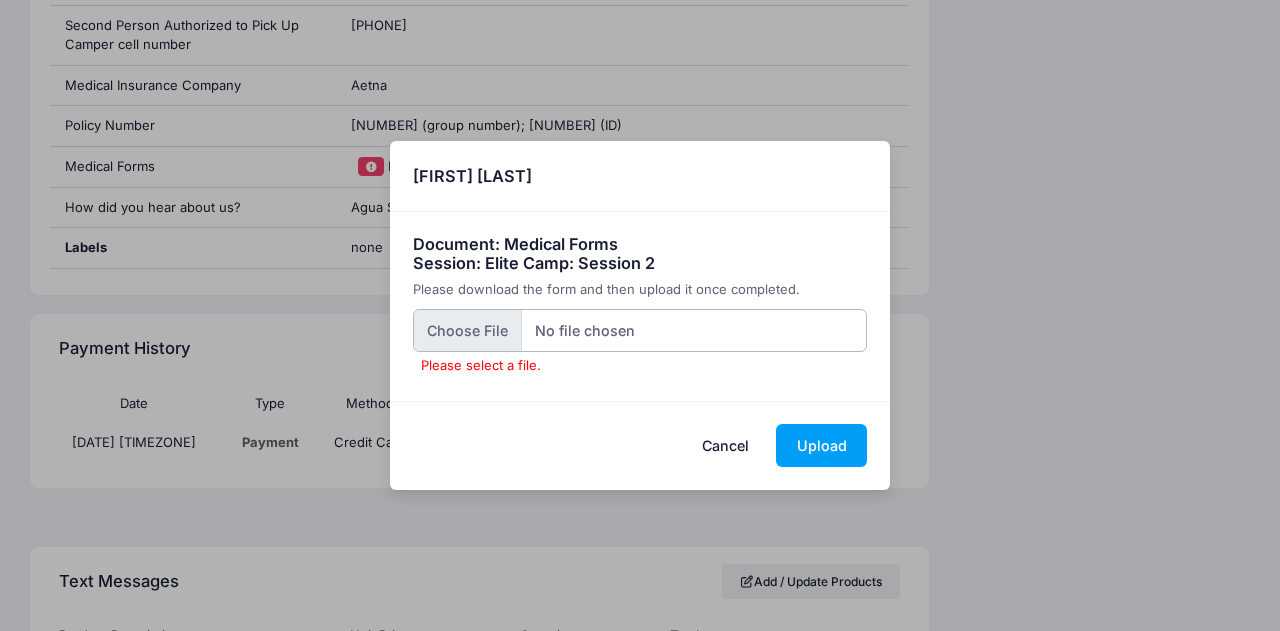 type on "C:\fakepath\Avery Goodrich Health Form.pdf" 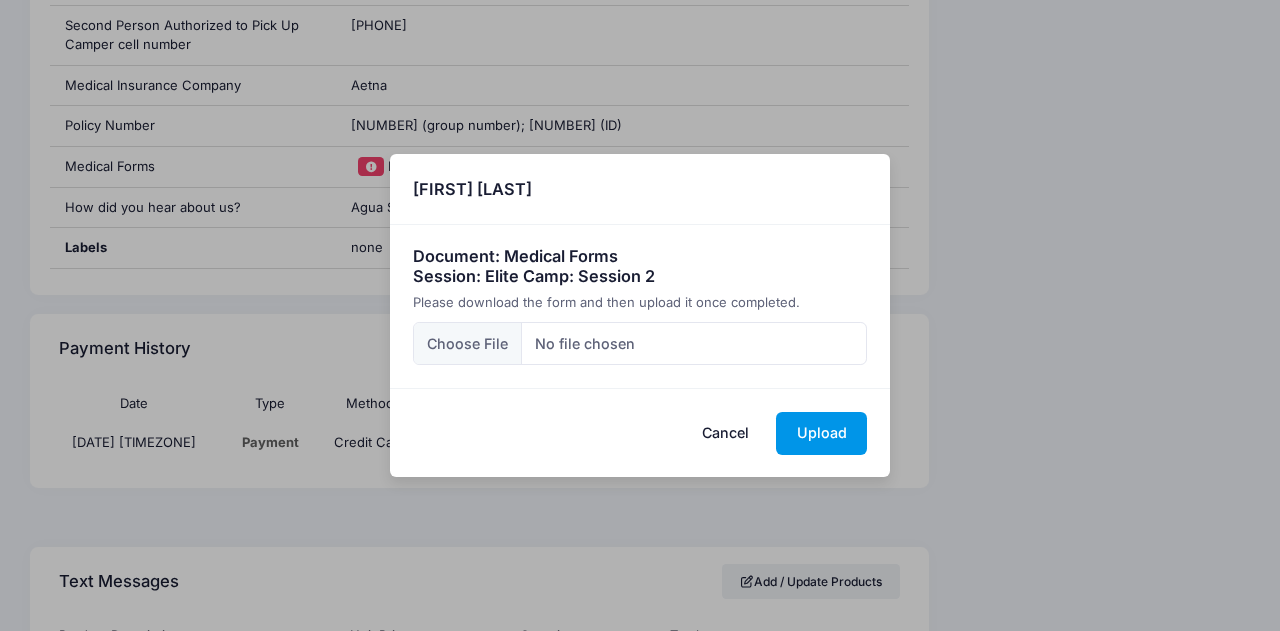 click on "Upload" at bounding box center (821, 433) 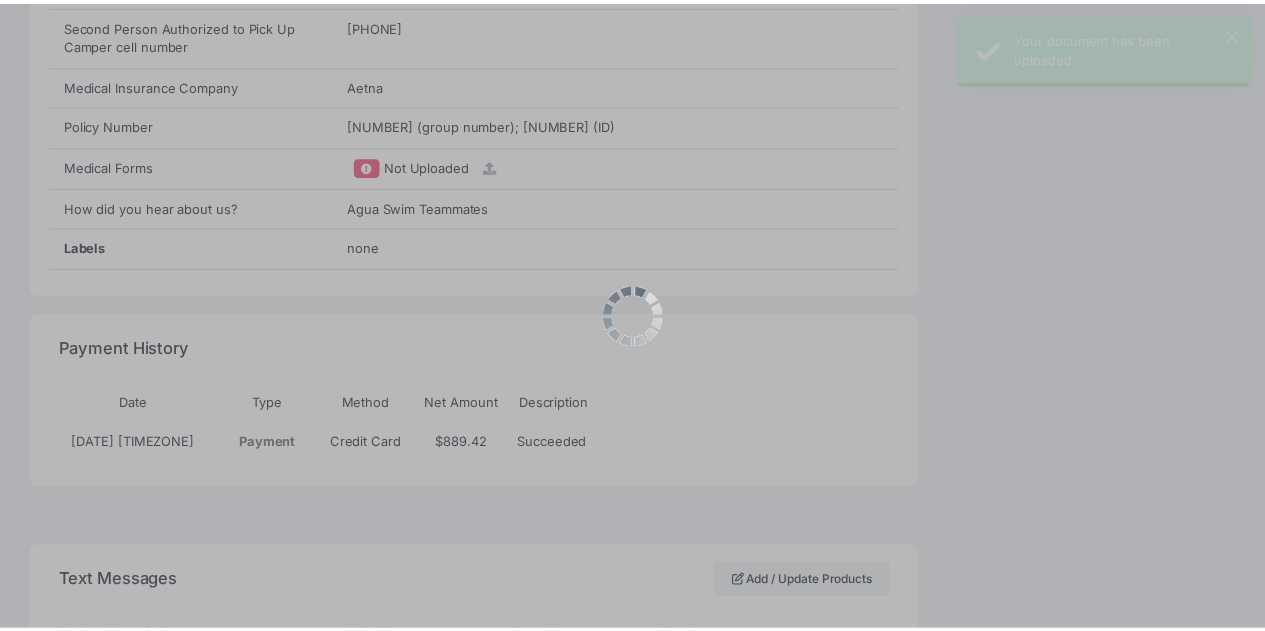 scroll, scrollTop: 0, scrollLeft: 0, axis: both 